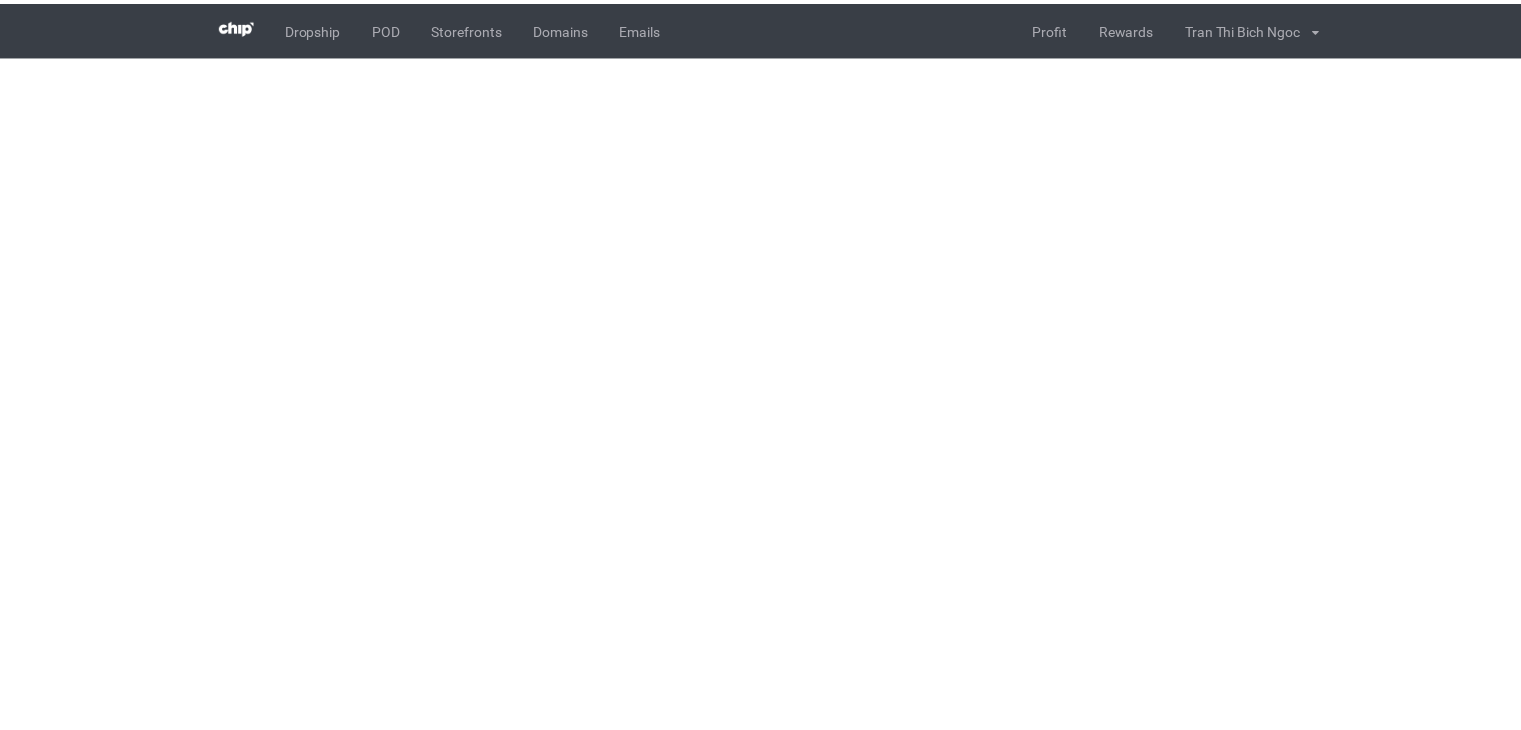 scroll, scrollTop: 0, scrollLeft: 0, axis: both 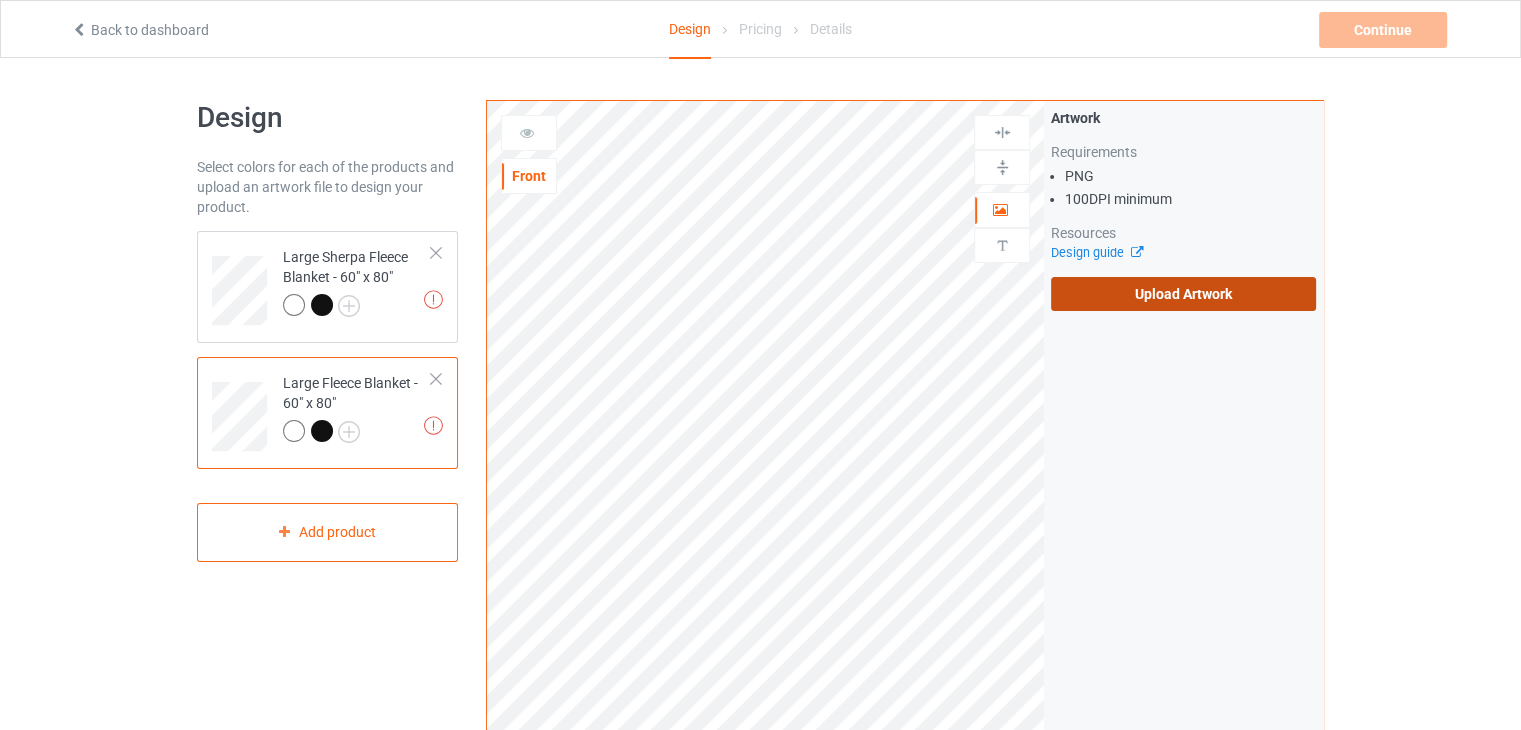 click on "Upload Artwork" at bounding box center (1183, 294) 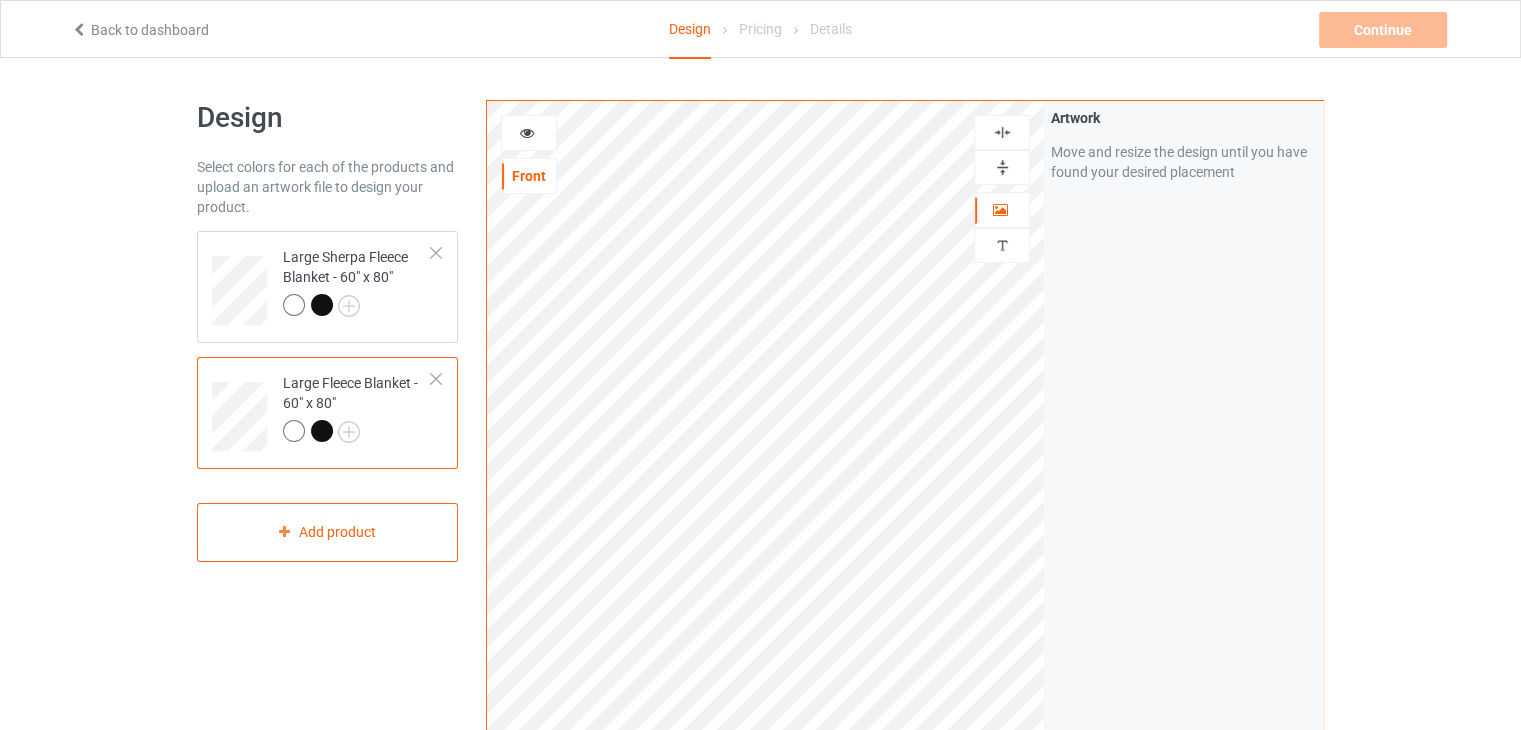 click at bounding box center [1002, 167] 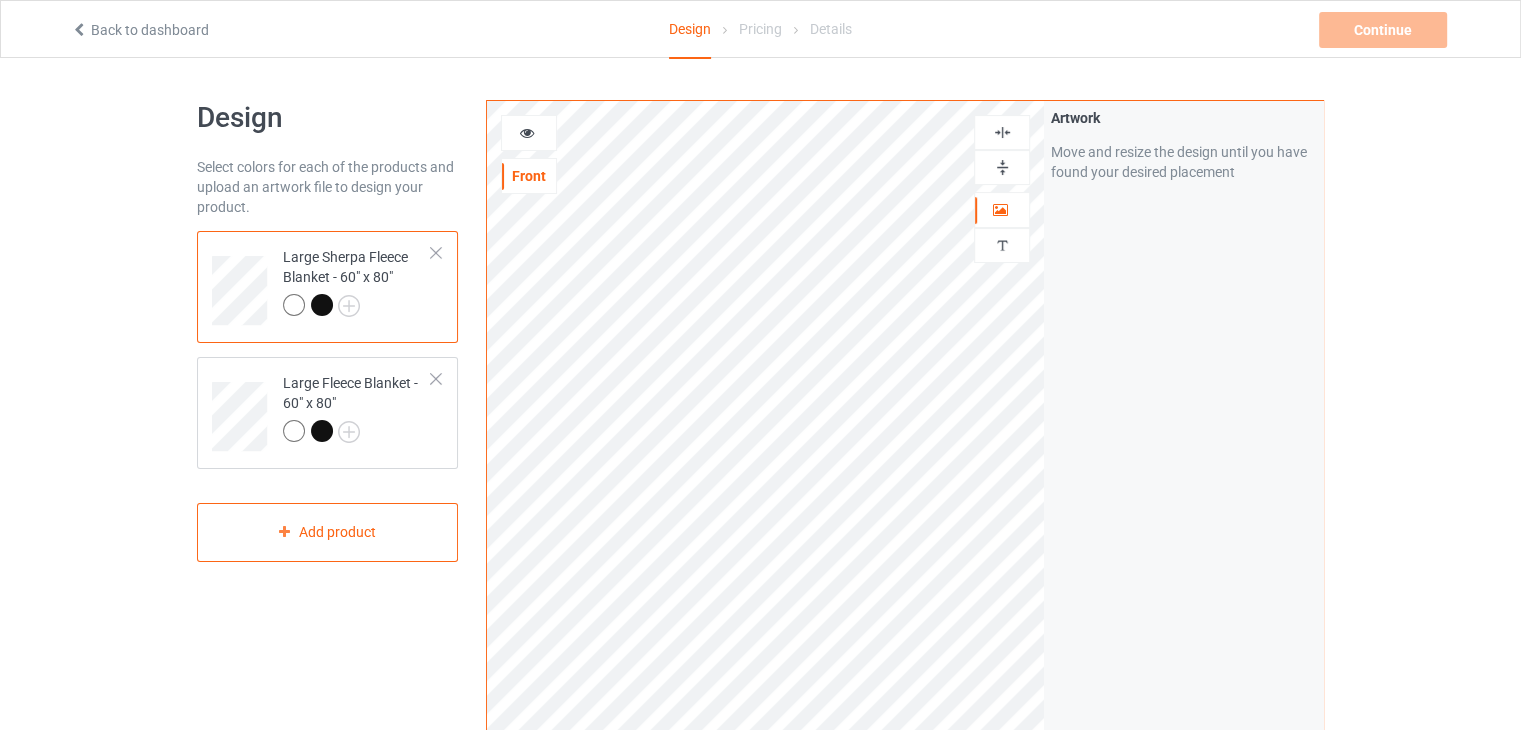 click at bounding box center (1002, 167) 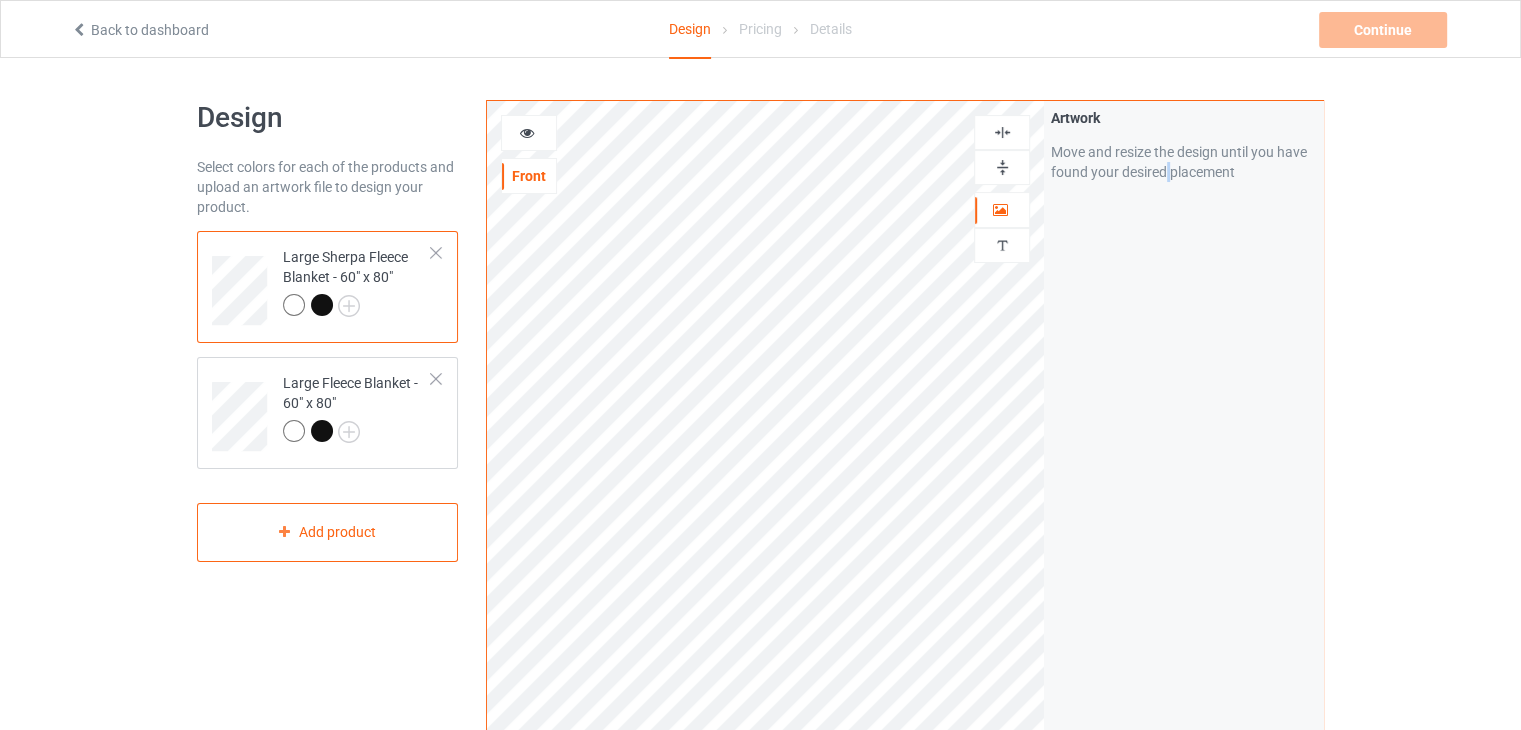 click on "Artwork Move and resize the design until you have found your desired placement" at bounding box center (1183, 481) 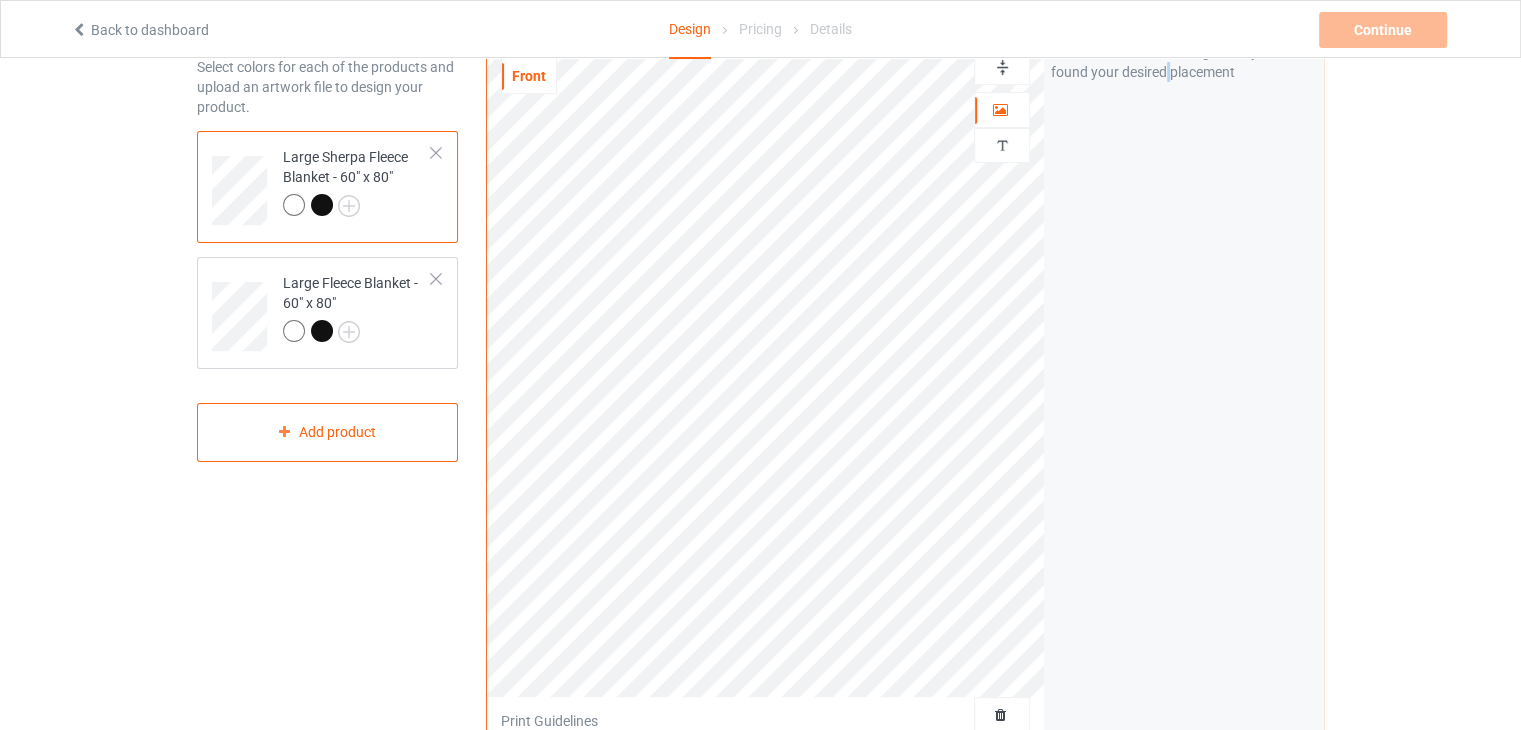 scroll, scrollTop: 0, scrollLeft: 0, axis: both 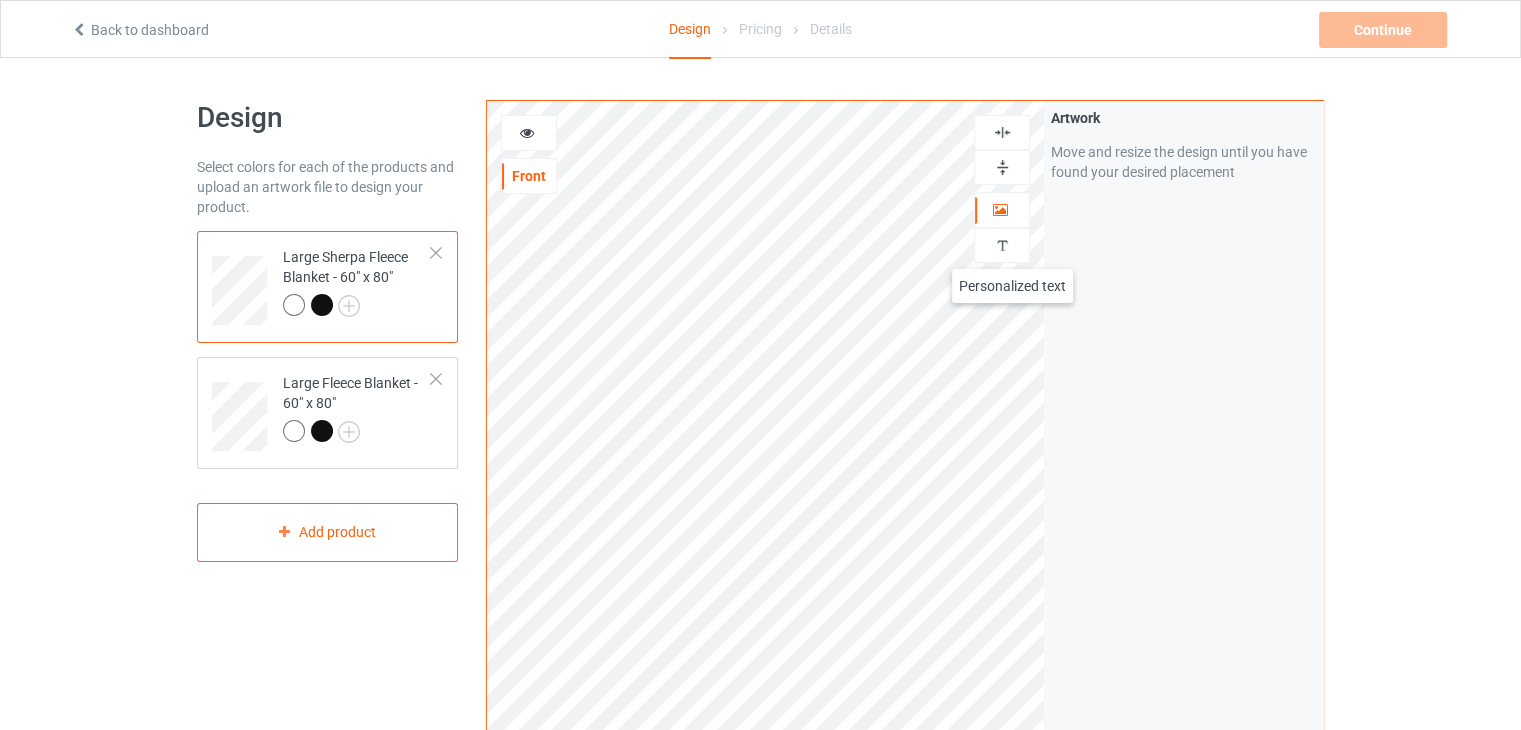 click at bounding box center [1002, 245] 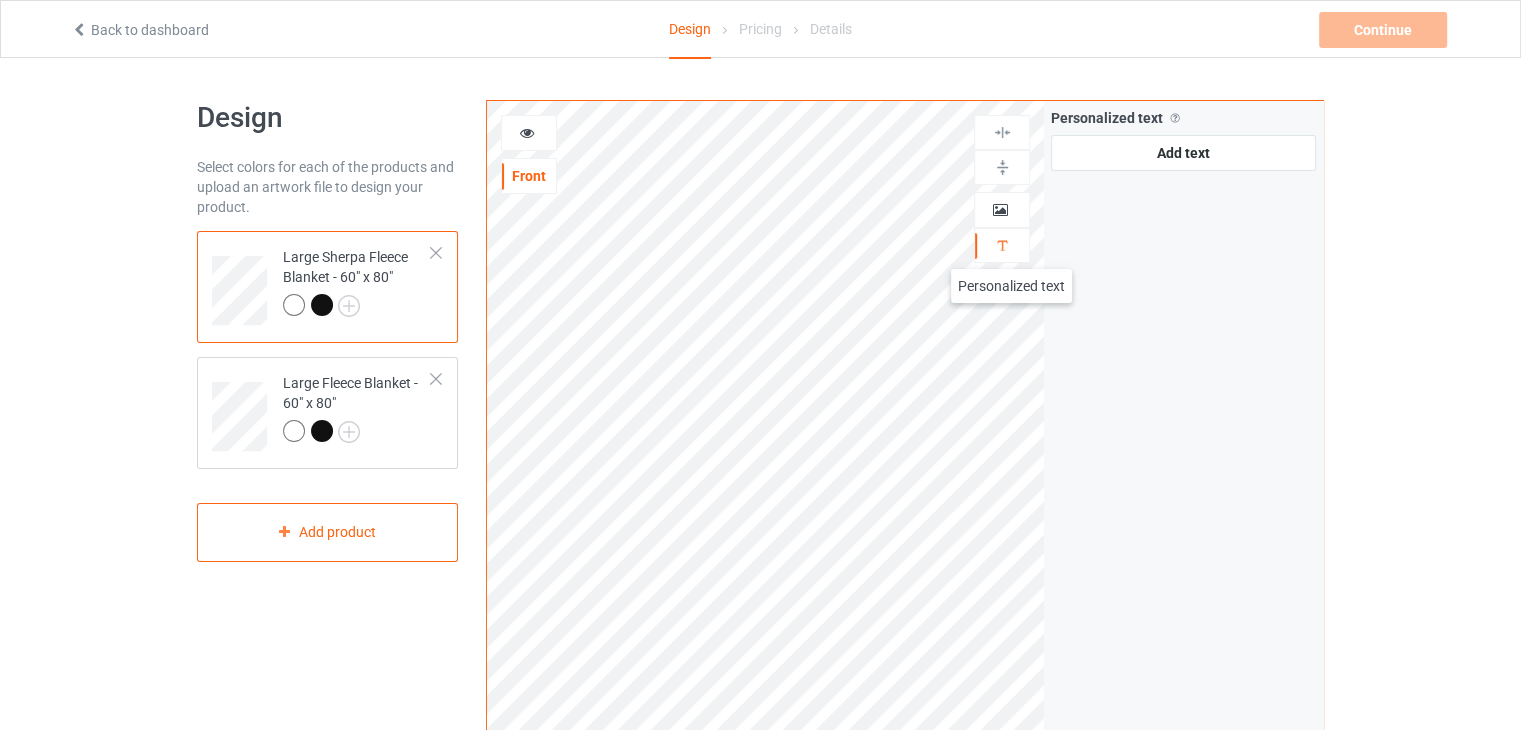 click at bounding box center (1002, 245) 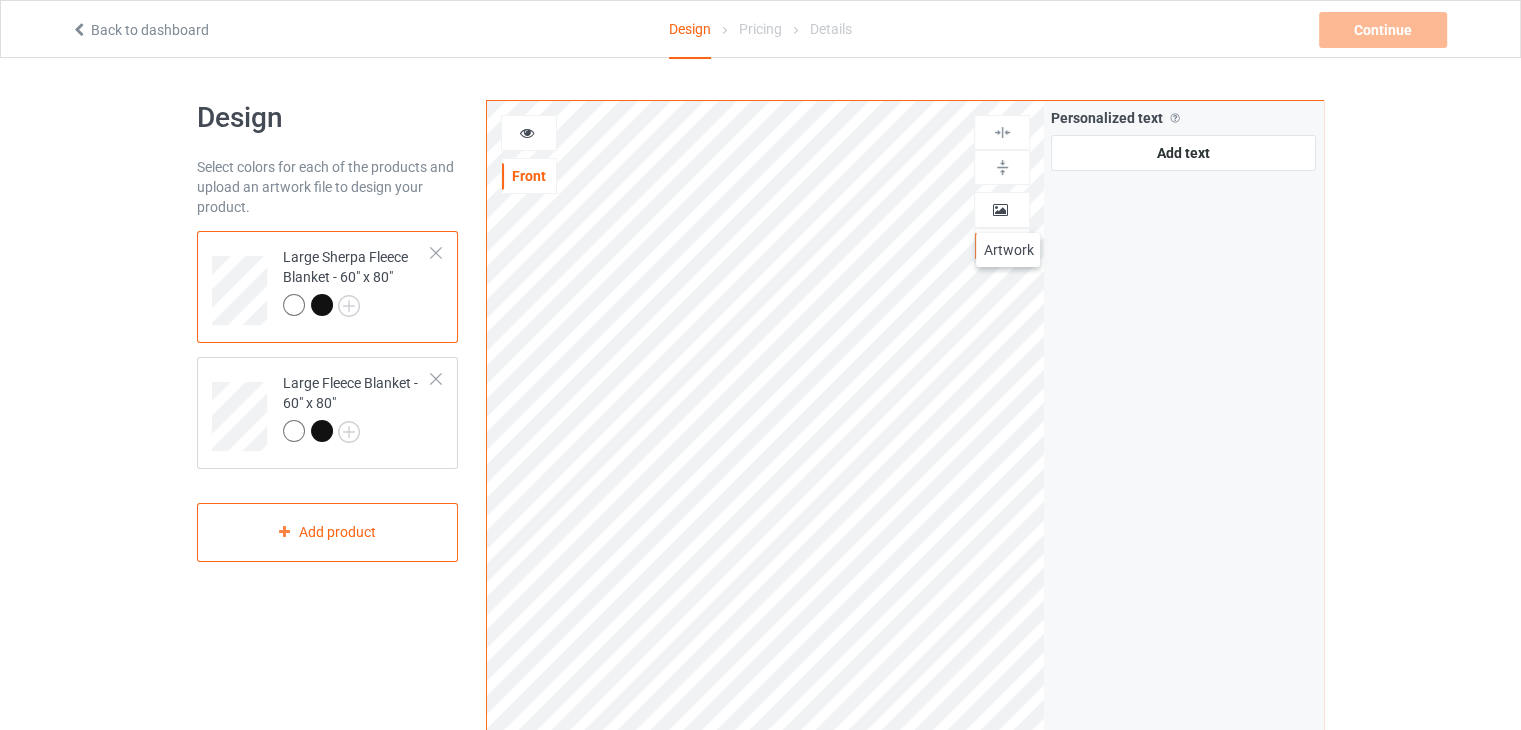 click at bounding box center (1000, 207) 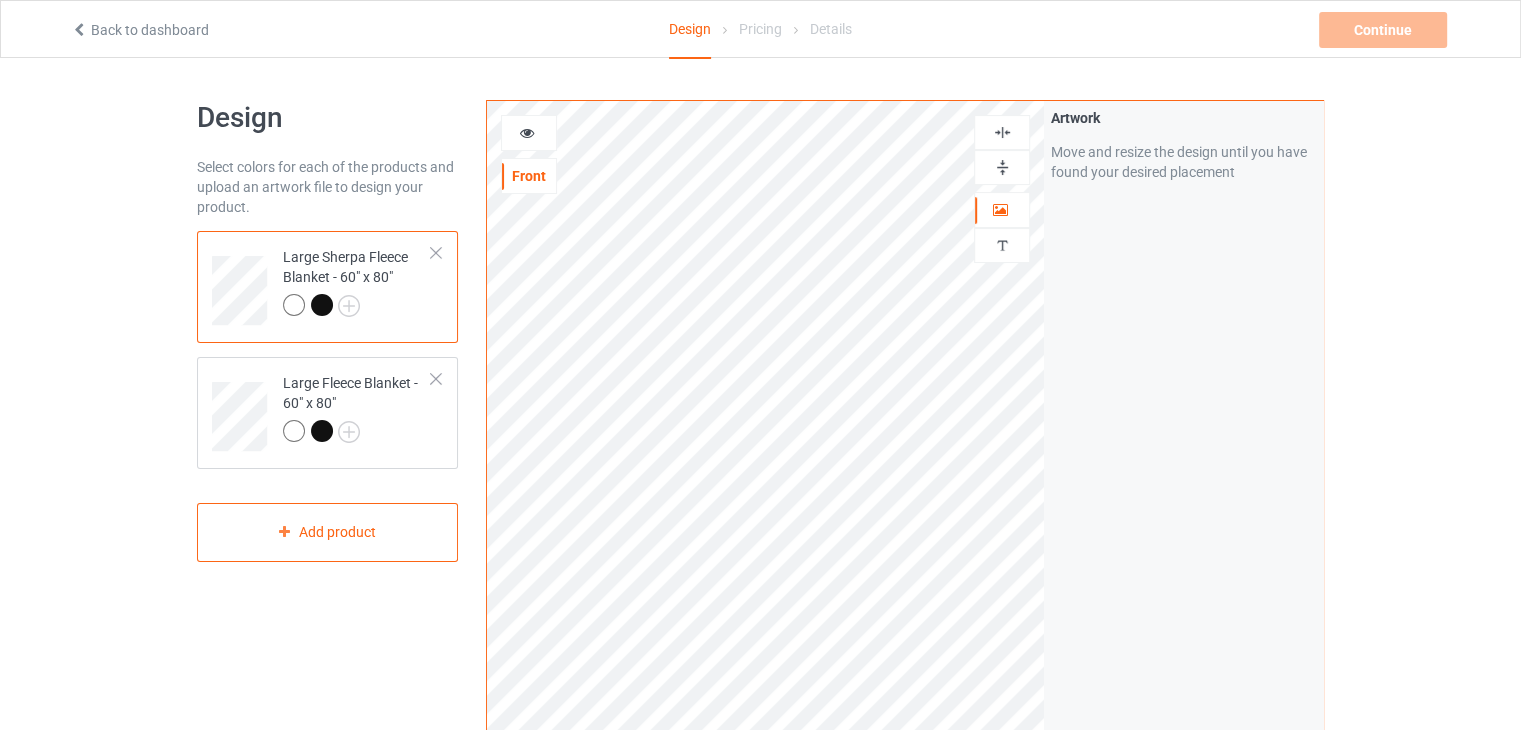 click on "Artwork Move and resize the design until you have found your desired placement" at bounding box center [1183, 481] 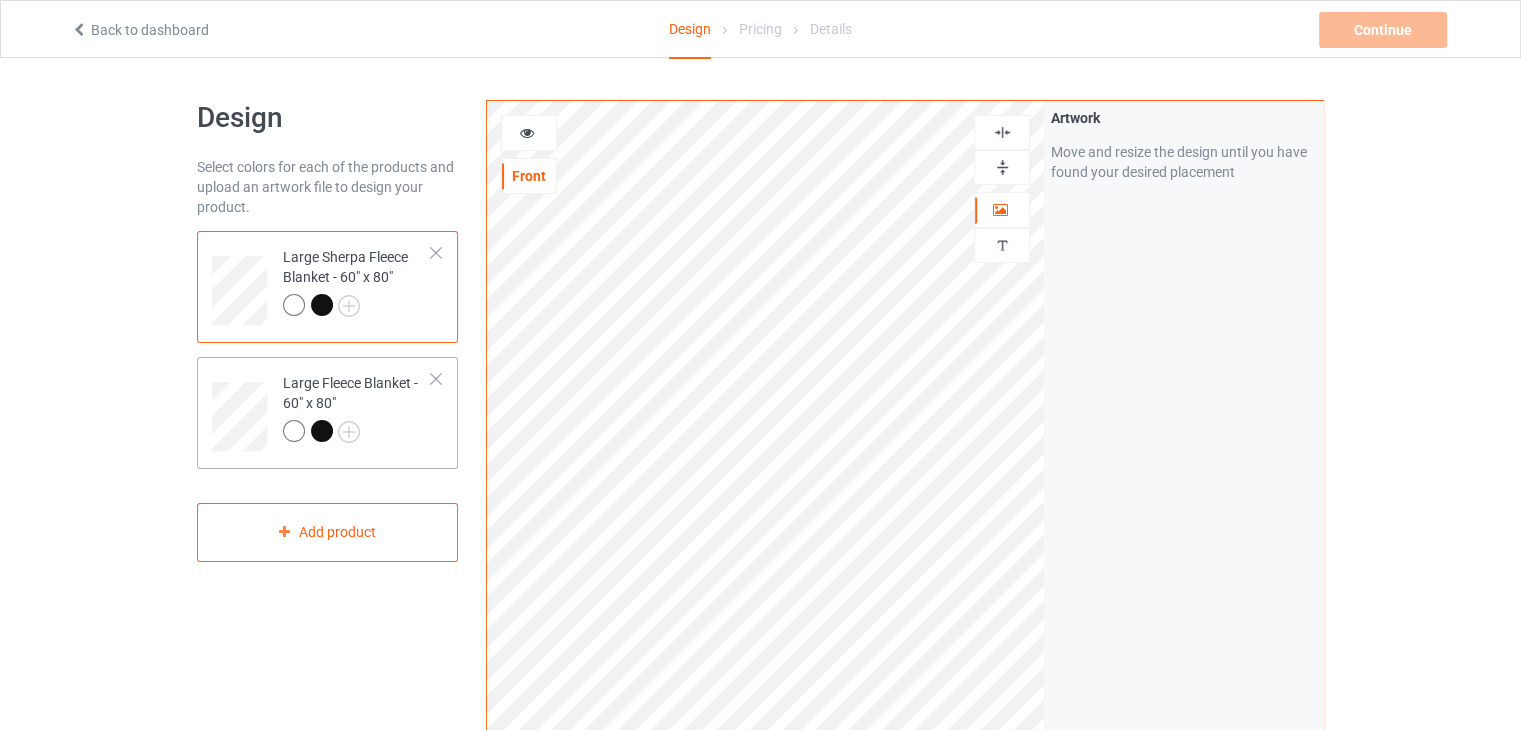 click on "Large Fleece Blanket - 60" x 80"" at bounding box center (357, 407) 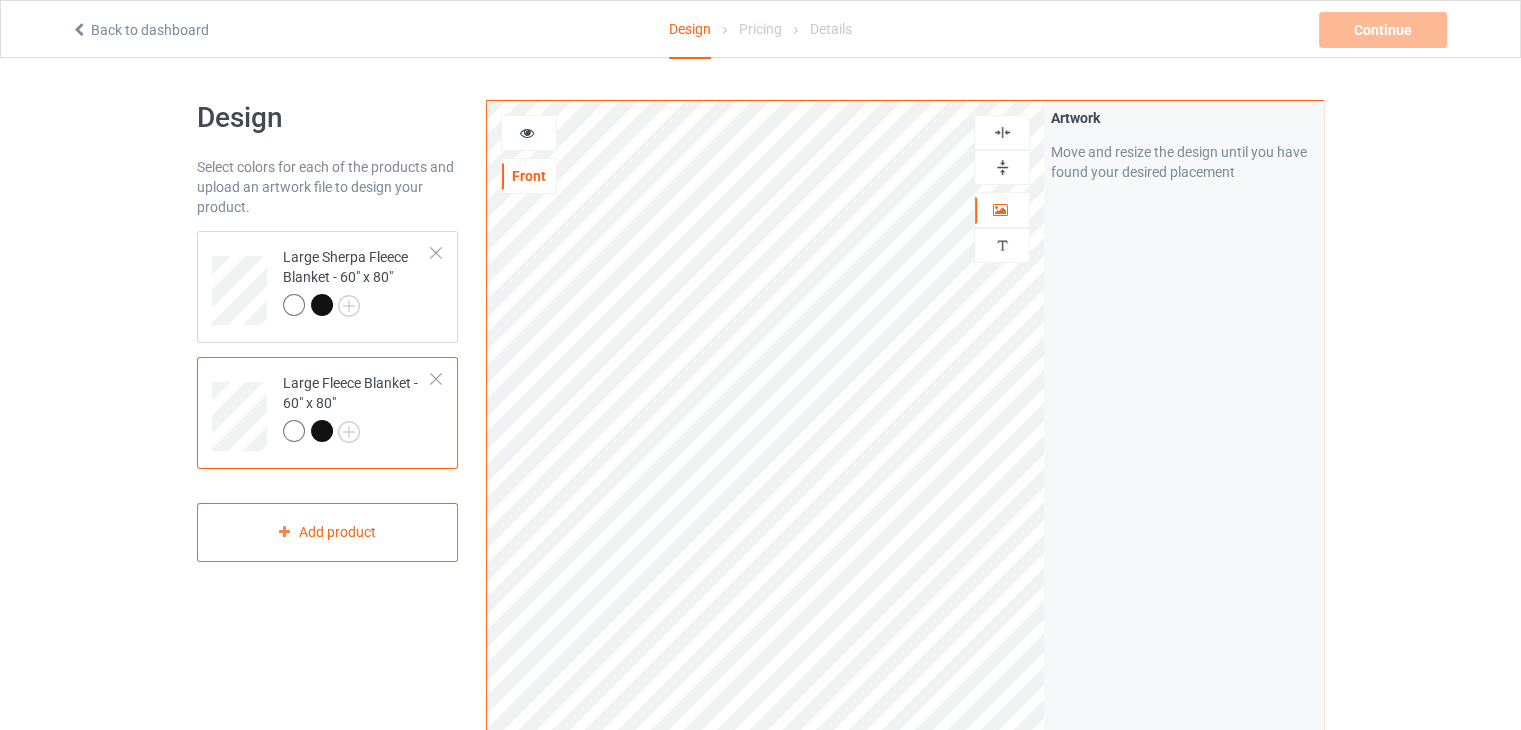 click at bounding box center (1002, 167) 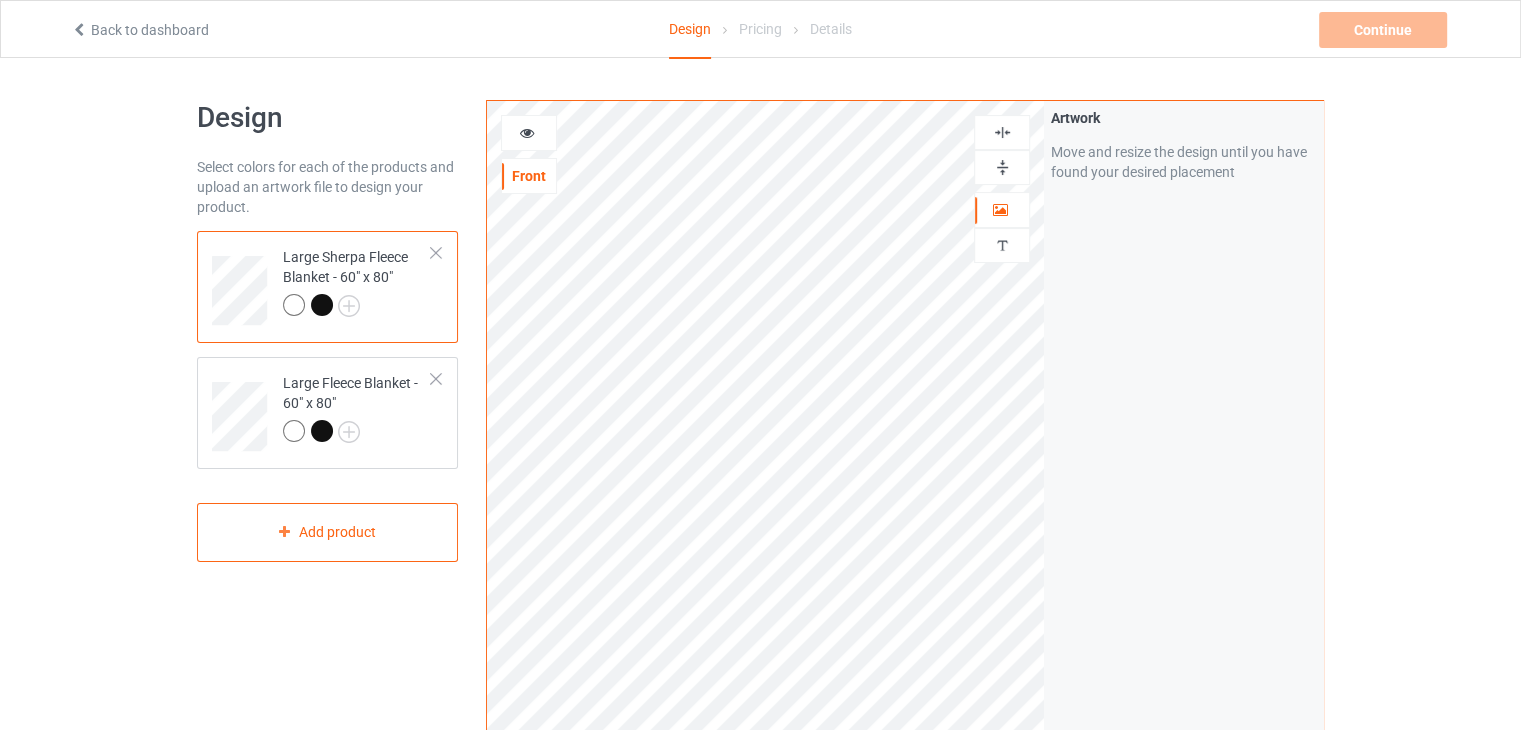click at bounding box center (1002, 167) 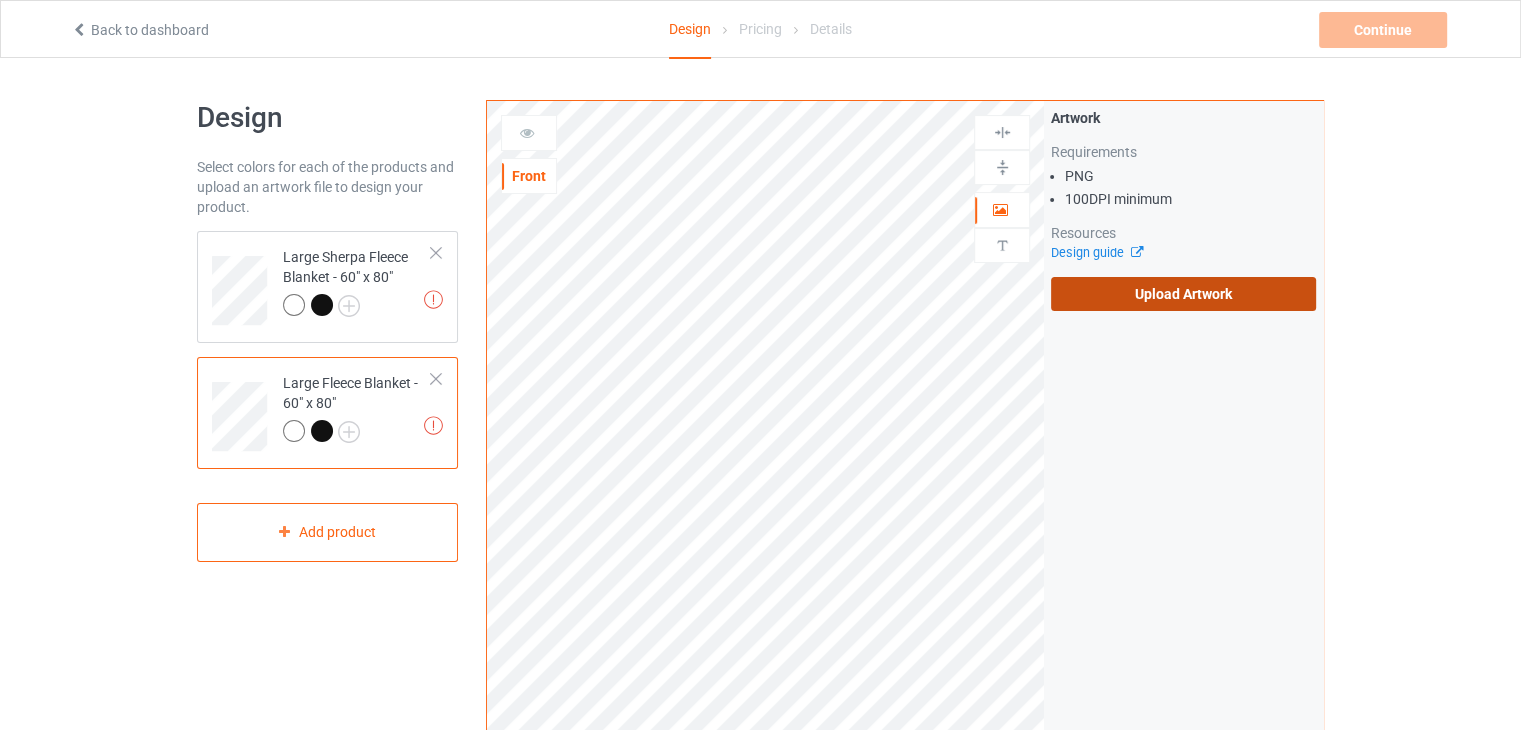 click on "Upload Artwork" at bounding box center (1183, 294) 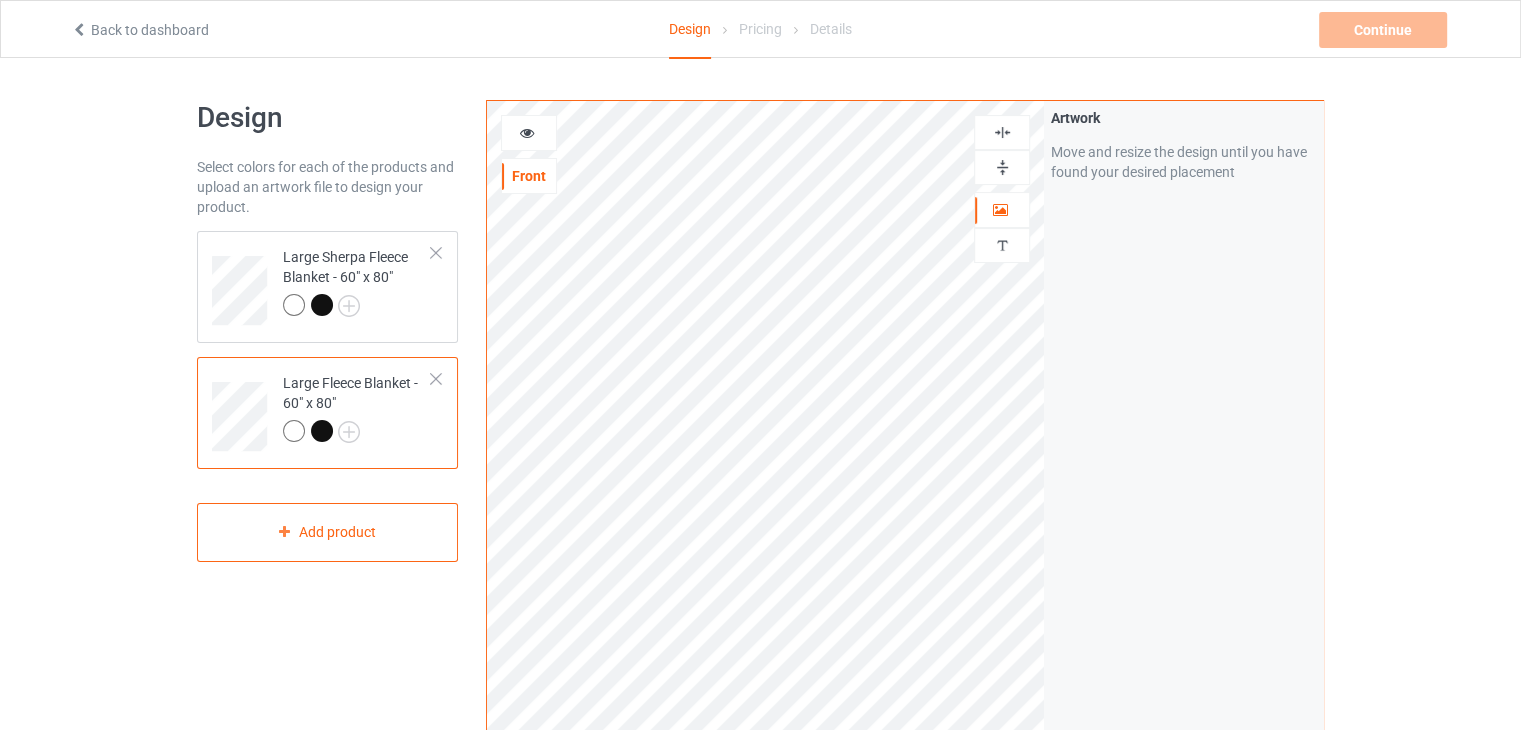 click at bounding box center (1002, 132) 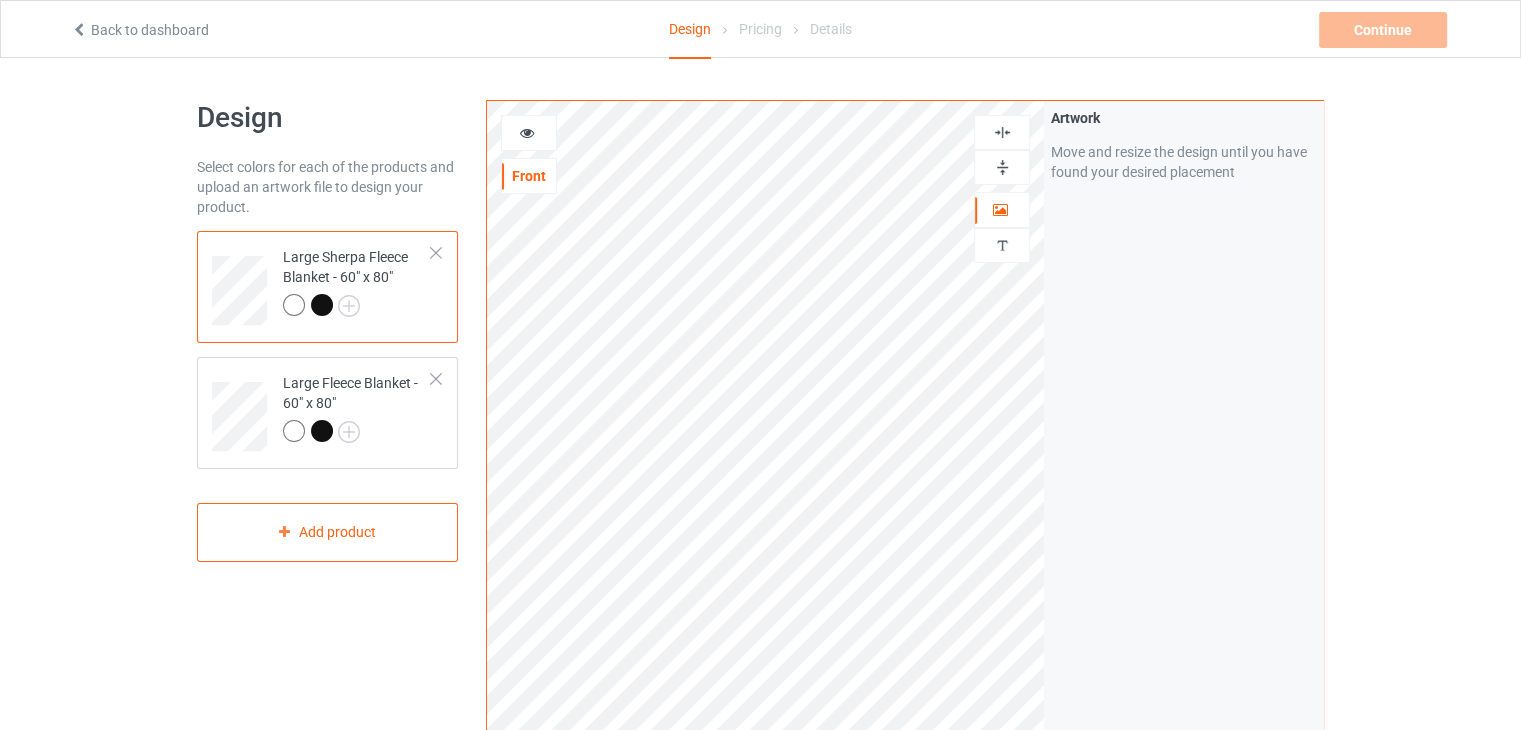 click on "Artwork Move and resize the design until you have found your desired placement" at bounding box center [1183, 481] 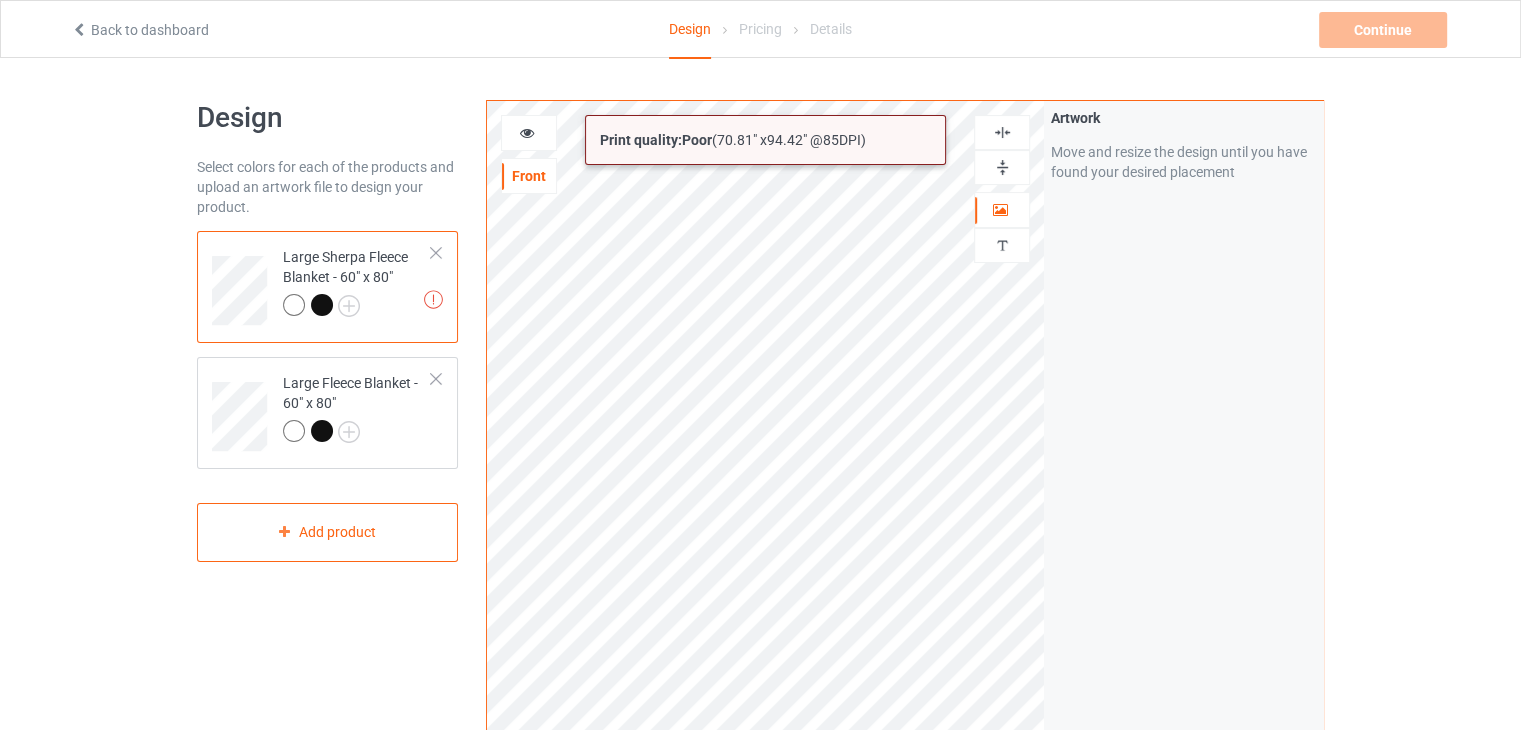 click on "Back to dashboard Design Pricing Details Continue 1. Artwork resolution lower than 100 DPI may result in bad print 2. Can't create campaign. Design Select colors for each of the products and upload an artwork file to design your product. Artwork resolution lower than 100 DPI may result in bad print Large Sherpa Fleece Blanket - 60" x 80" Large Fleece Blanket - 60" x 80" Add product Print quality:  Poor  (  70.81 " x  94.42 " @ 85 DPI) Front Artwork Personalized text Print Guidelines Artwork Move and resize the design until you have found your desired placement Product Mockups Add mockup Add mockup" at bounding box center (760, 365) 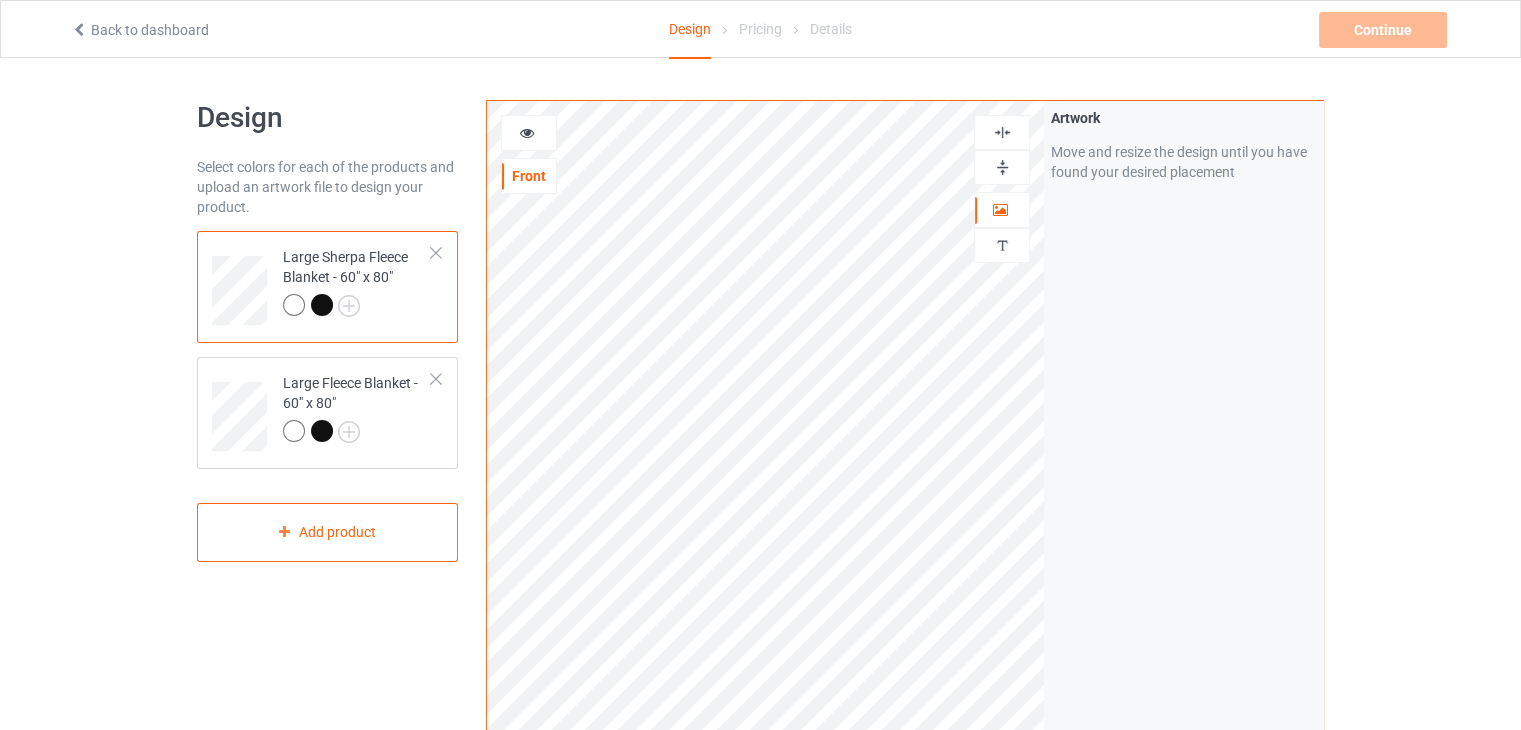 click at bounding box center [1002, 167] 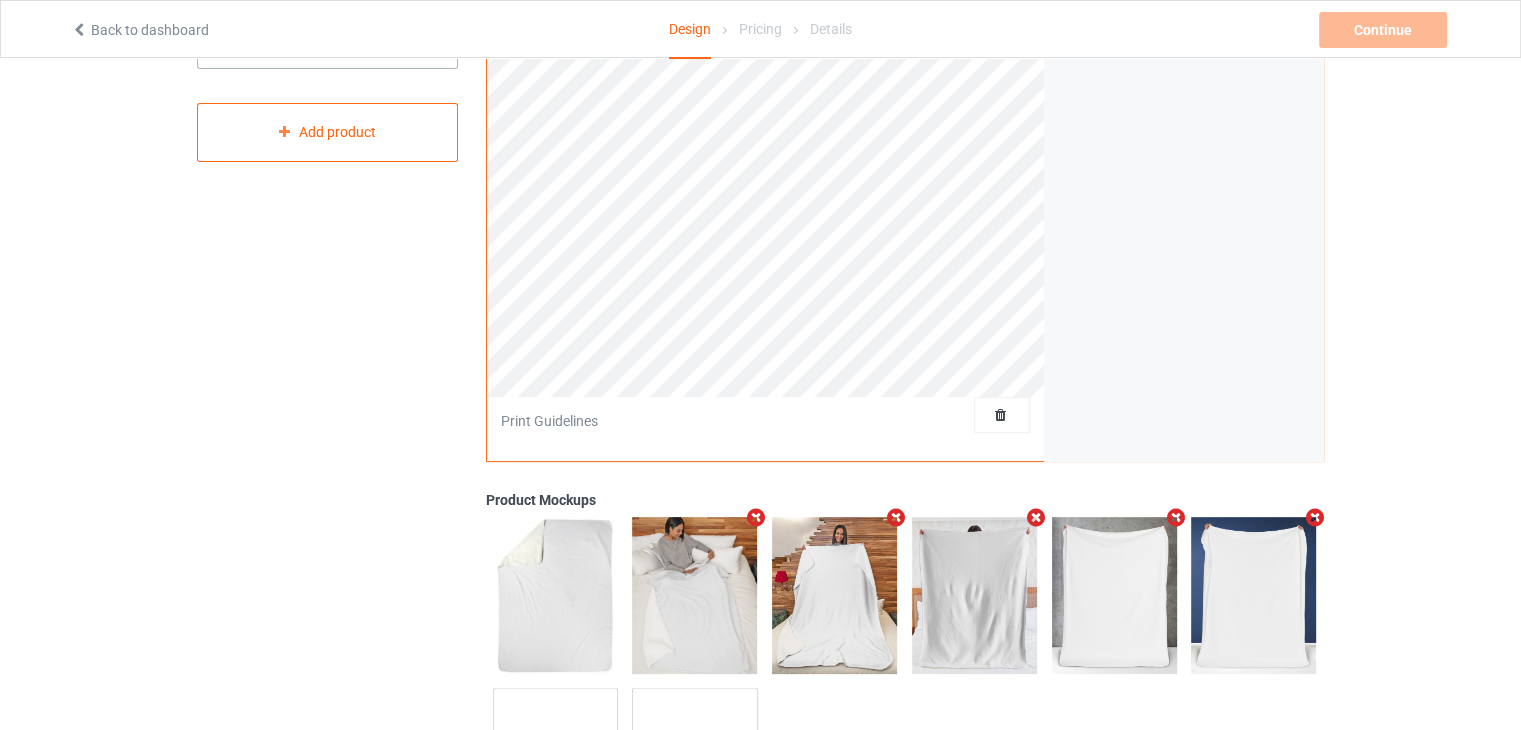 scroll, scrollTop: 563, scrollLeft: 0, axis: vertical 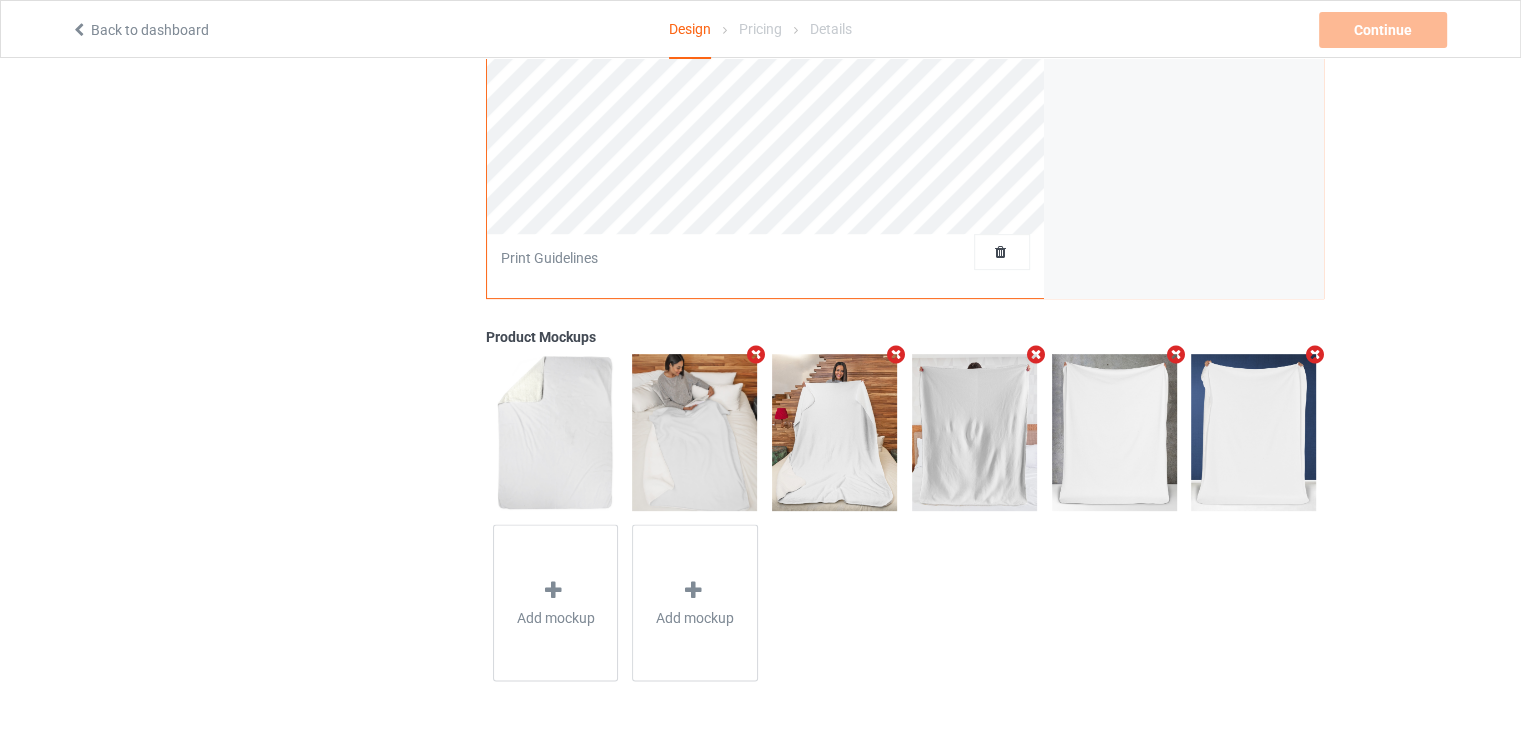 click at bounding box center [555, 432] 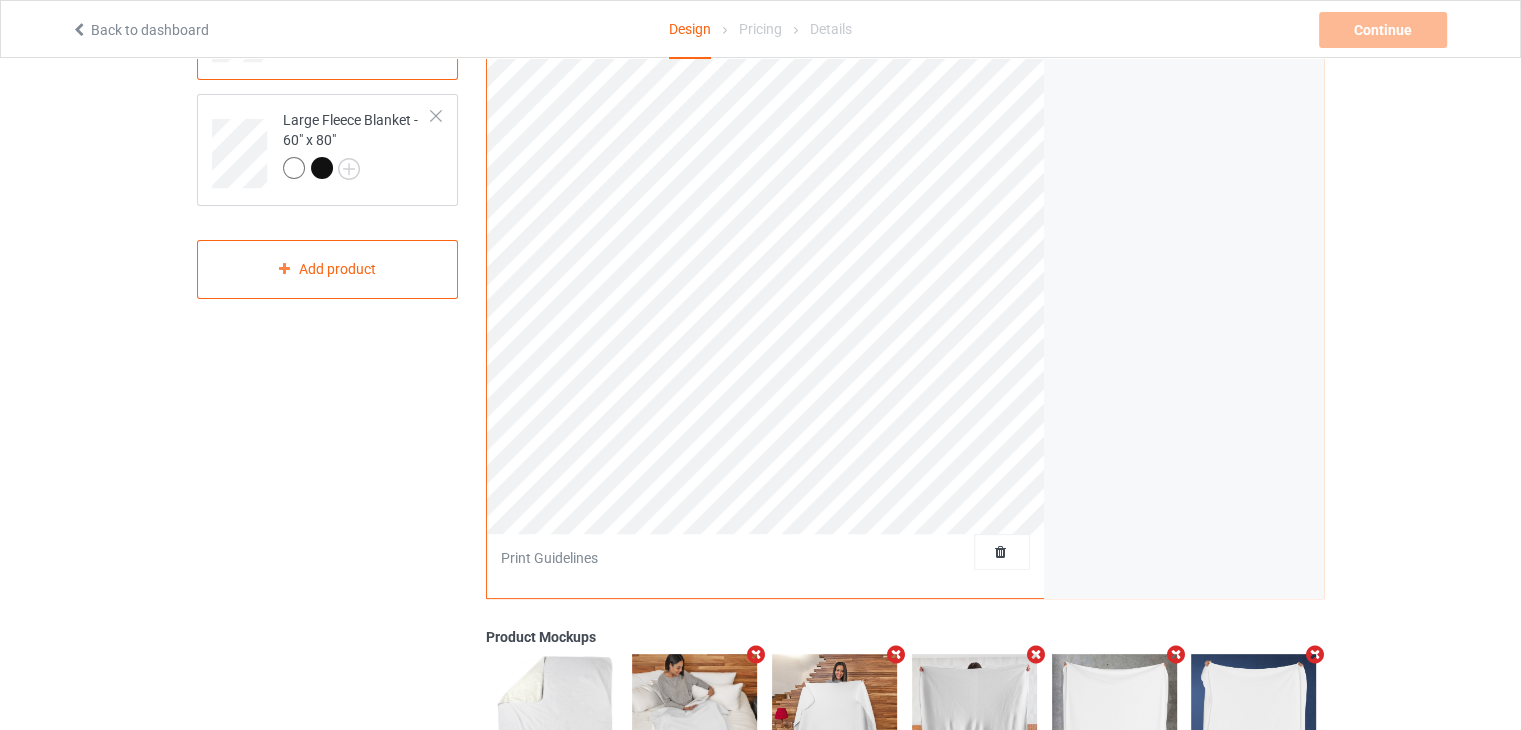scroll, scrollTop: 0, scrollLeft: 0, axis: both 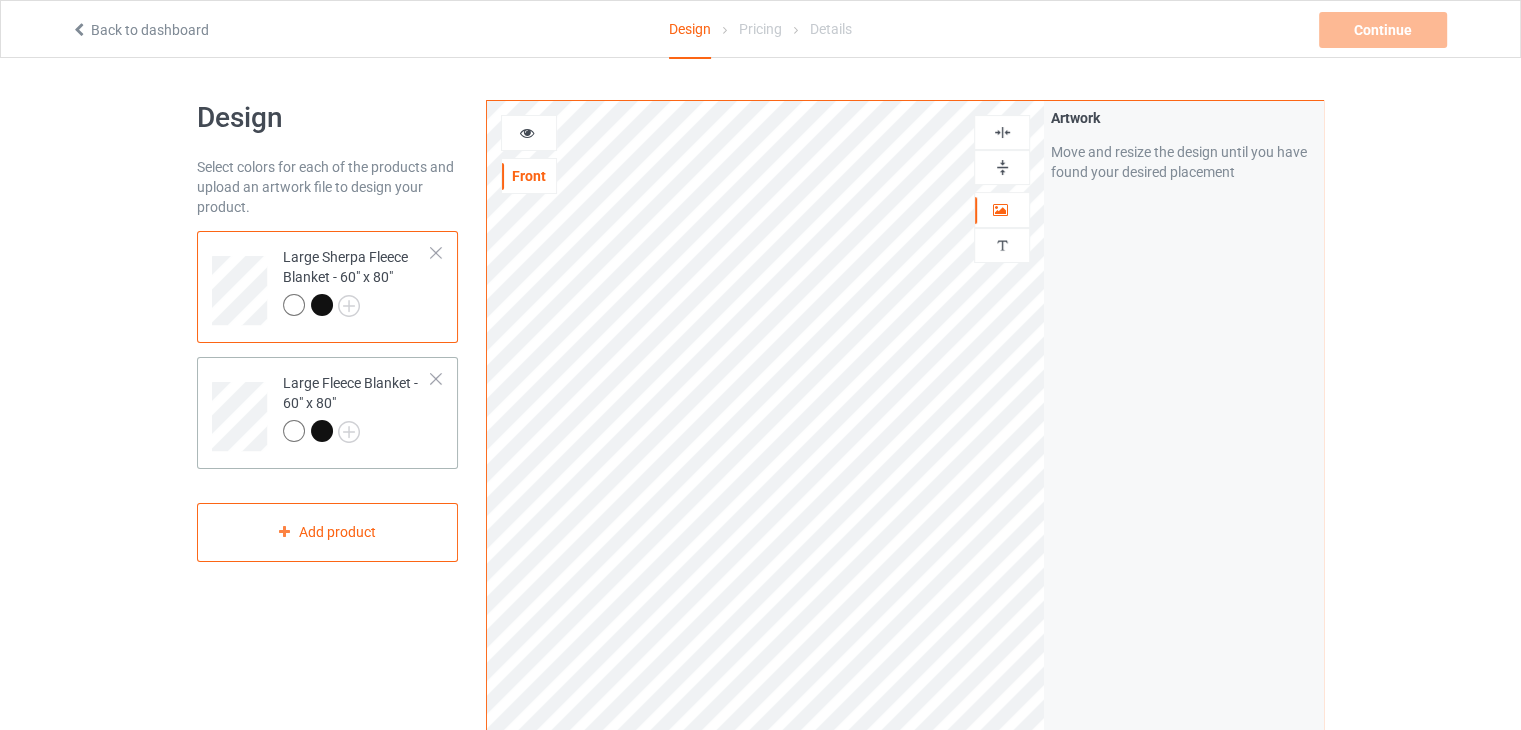 click at bounding box center (357, 434) 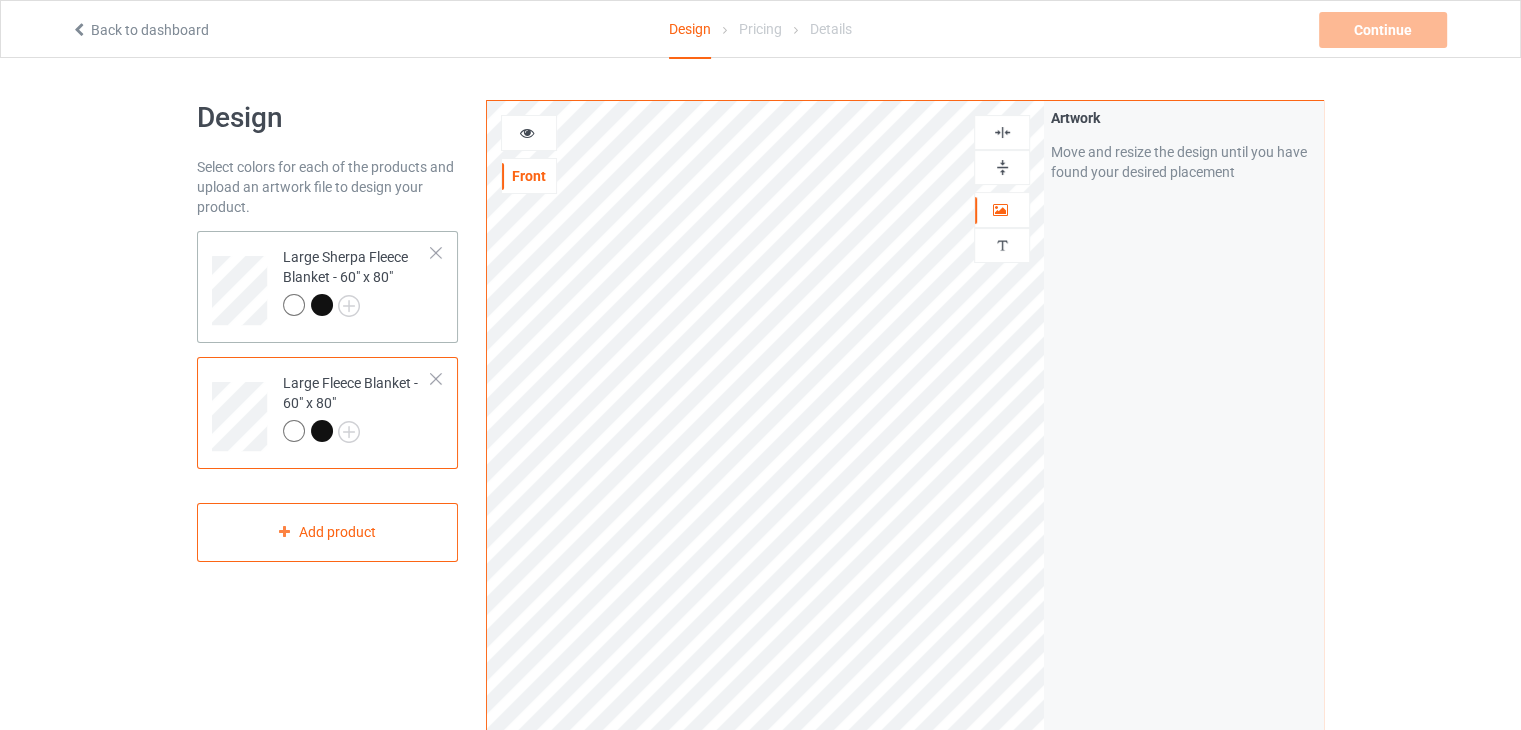 click at bounding box center (357, 308) 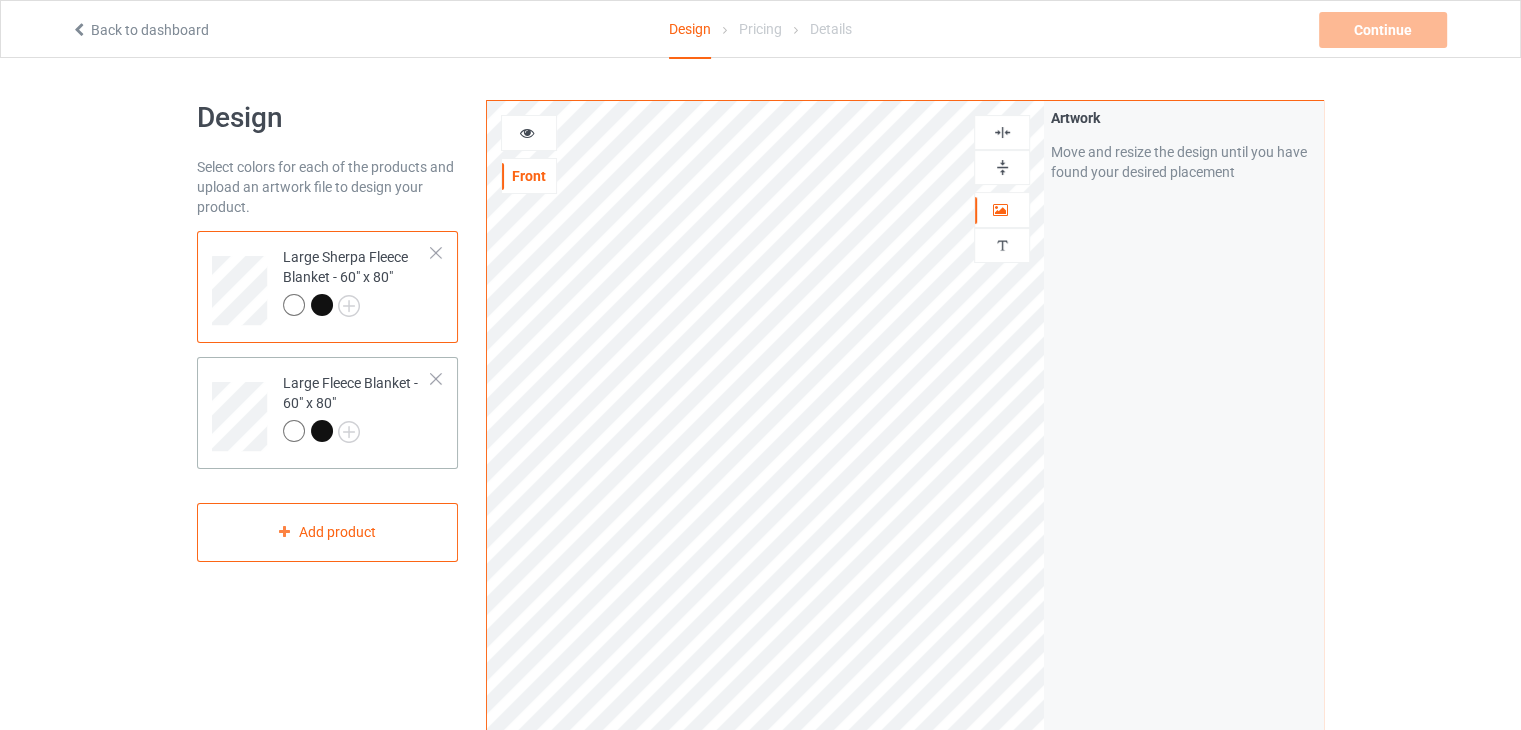 click on "Large Fleece Blanket - 60" x 80"" at bounding box center [357, 407] 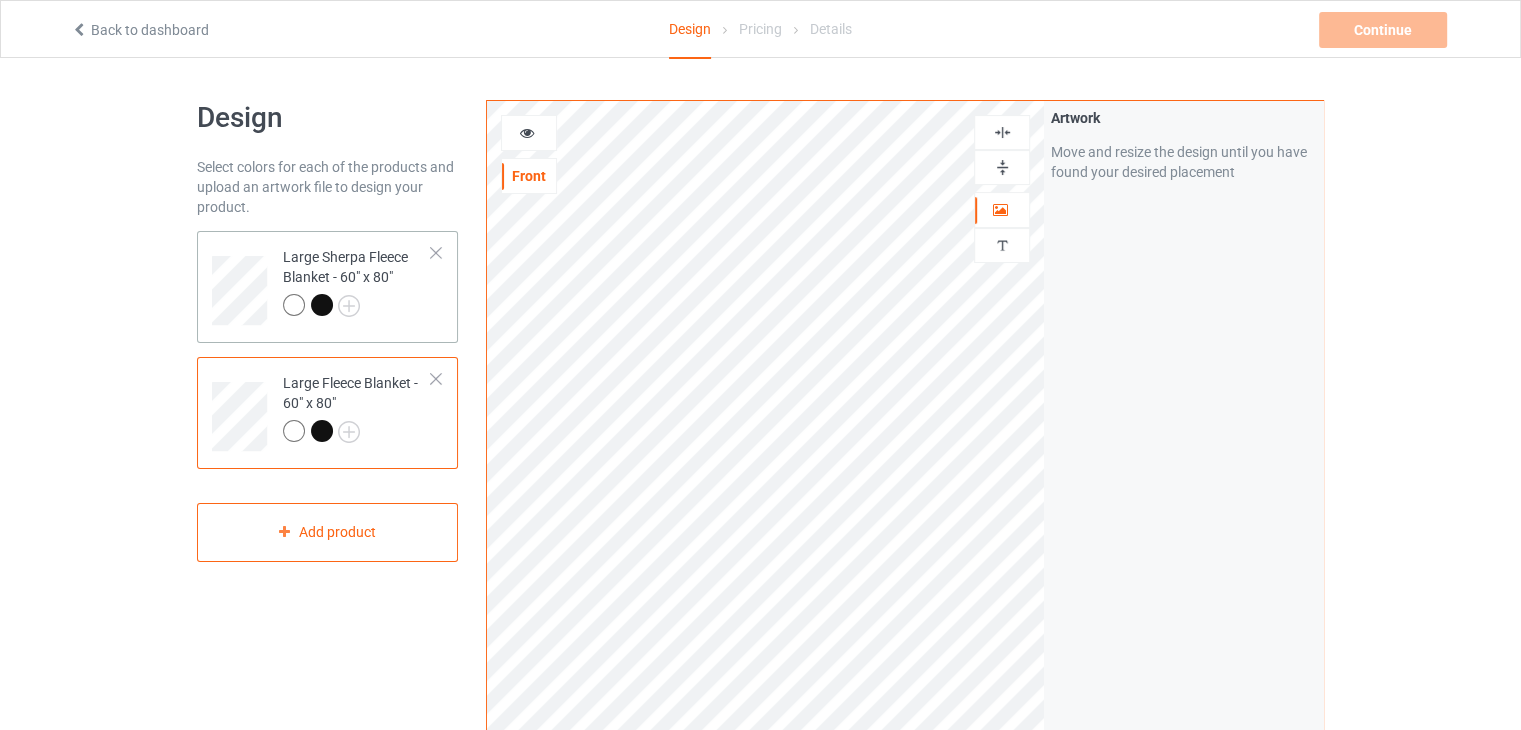 click at bounding box center (357, 308) 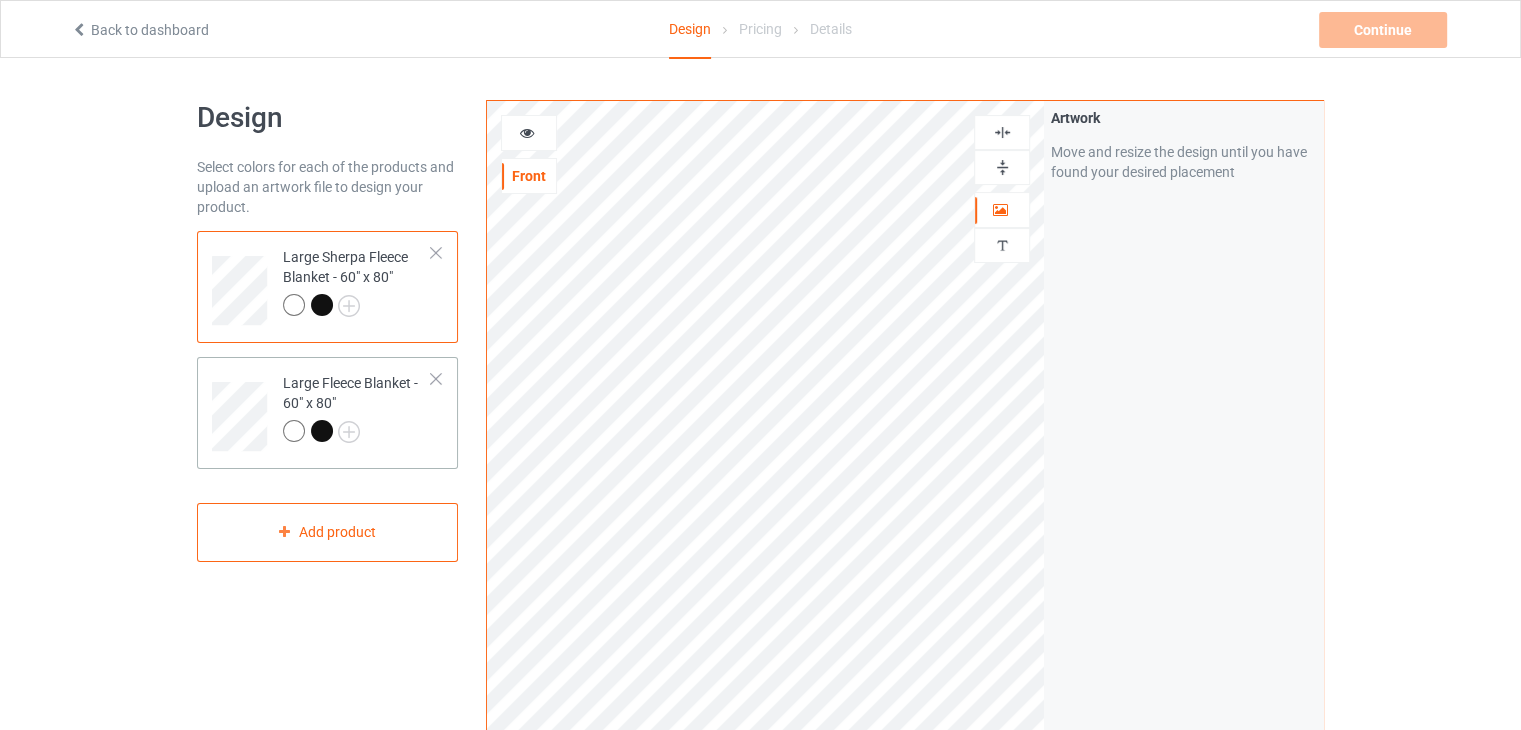 click on "Large Fleece Blanket - 60" x 80"" at bounding box center [357, 409] 